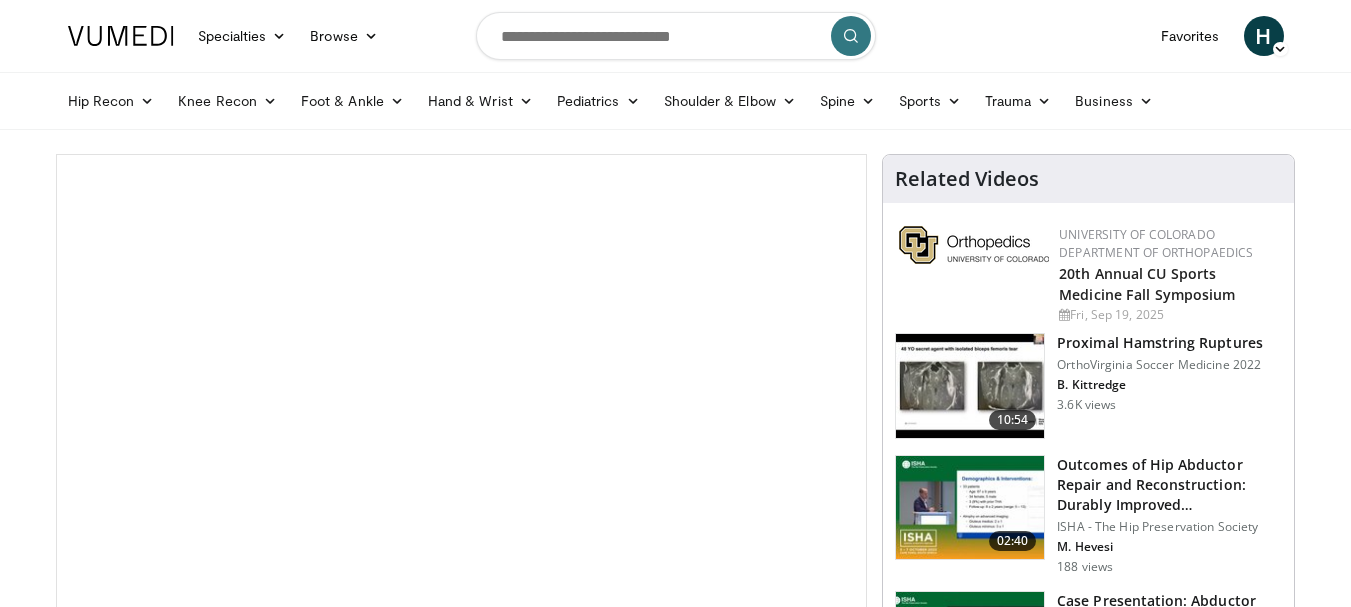 scroll, scrollTop: 0, scrollLeft: 0, axis: both 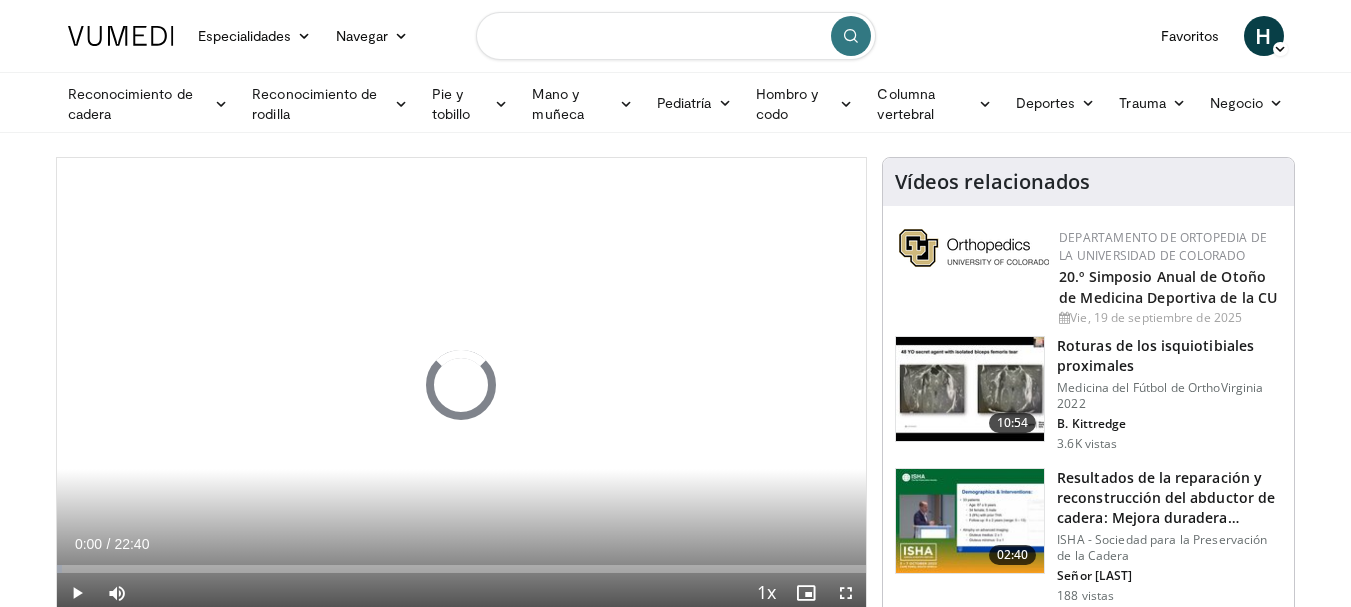 click at bounding box center [676, 36] 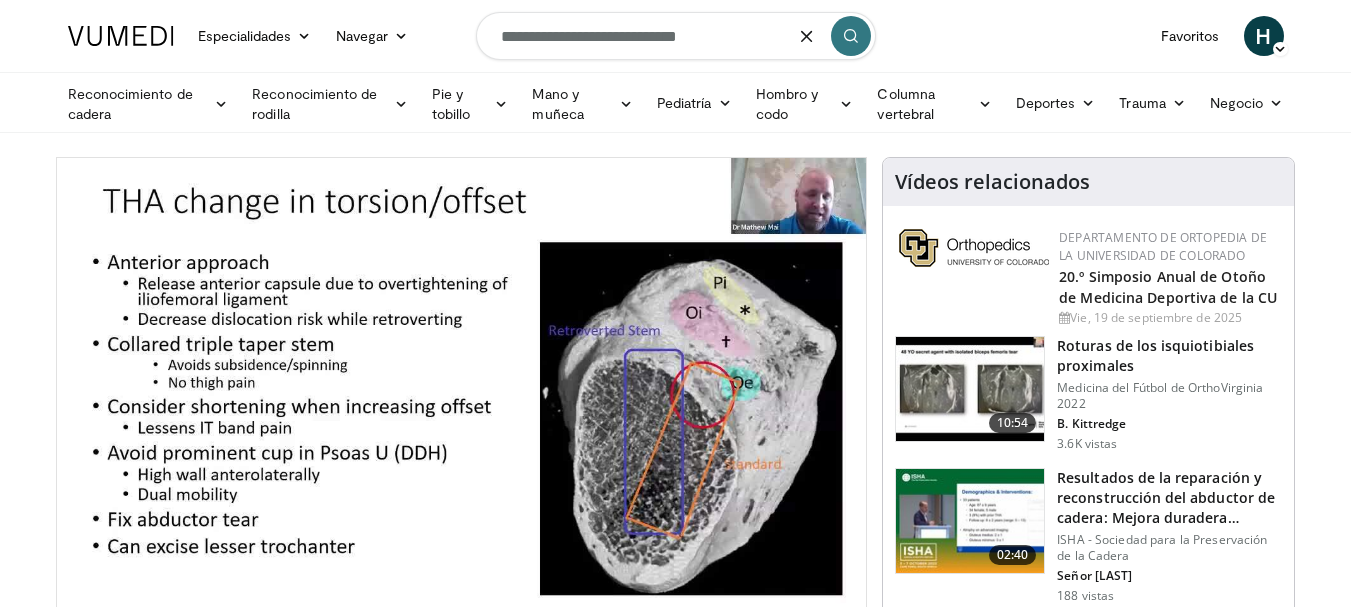 type on "**********" 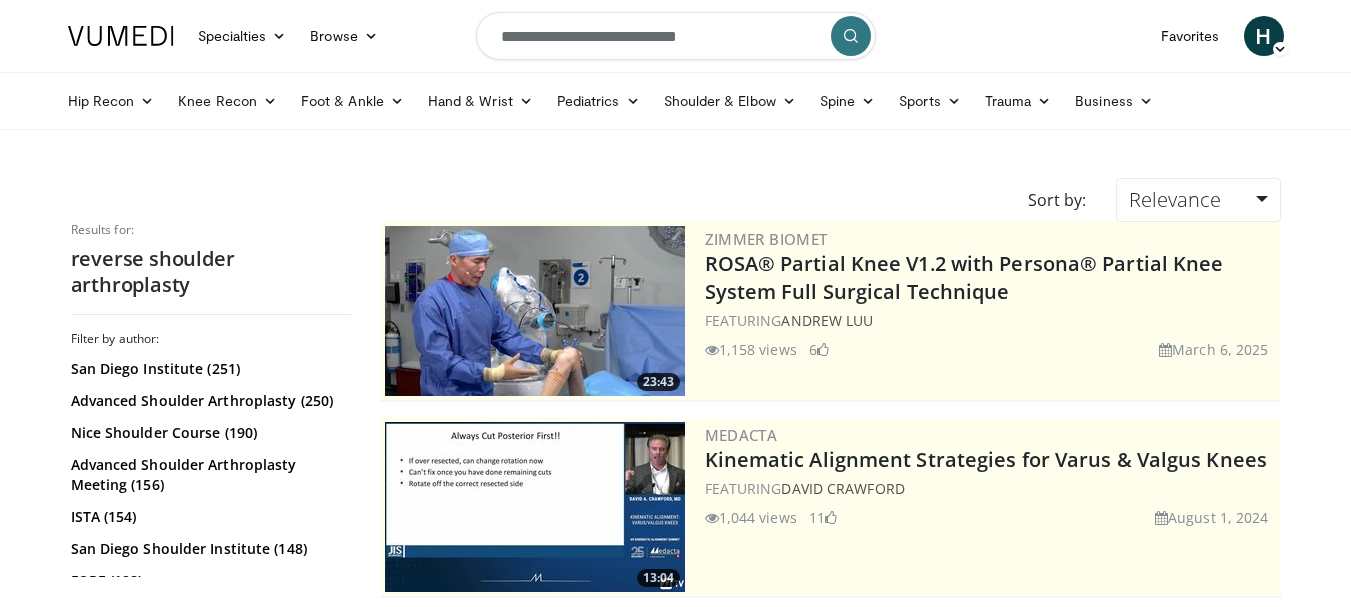 scroll, scrollTop: 0, scrollLeft: 0, axis: both 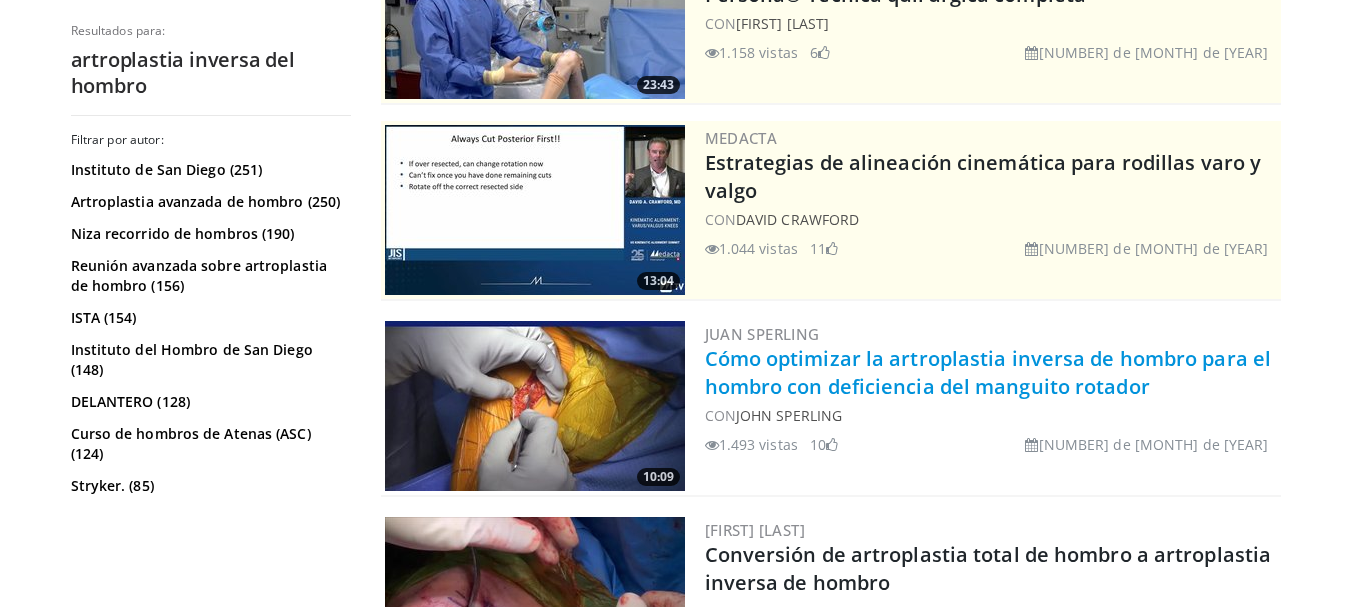 click on "Cómo optimizar la artroplastia inversa de hombro para el hombro con deficiencia del manguito rotador" at bounding box center (988, 372) 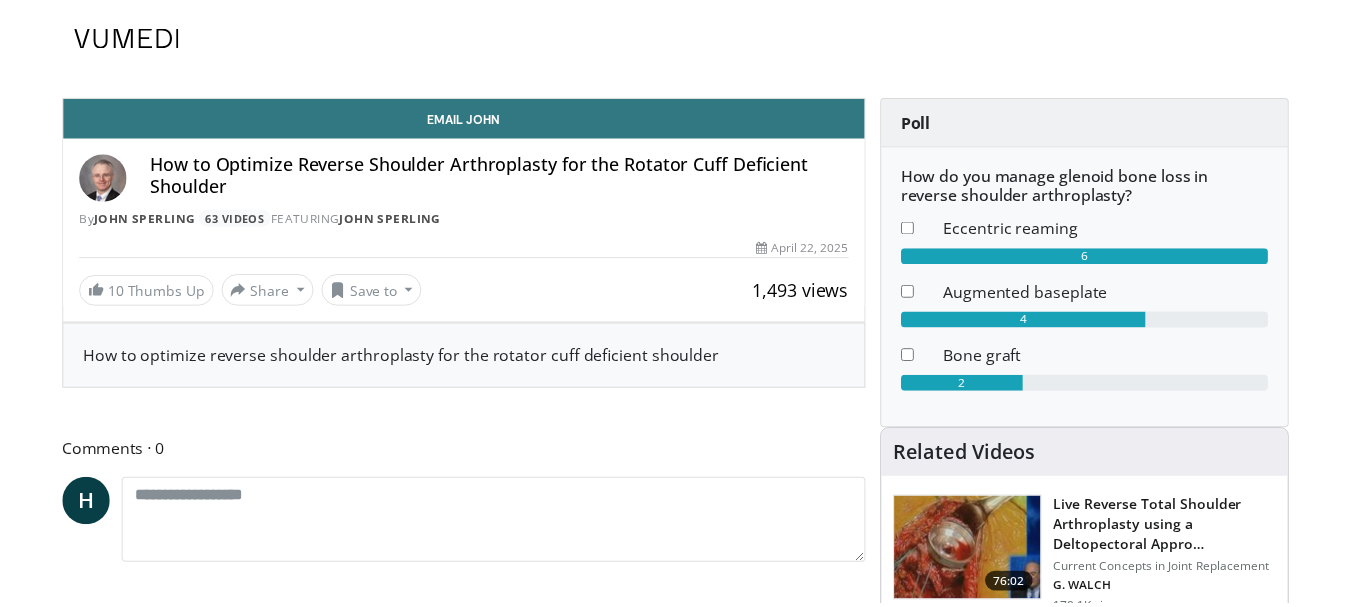 scroll, scrollTop: 0, scrollLeft: 0, axis: both 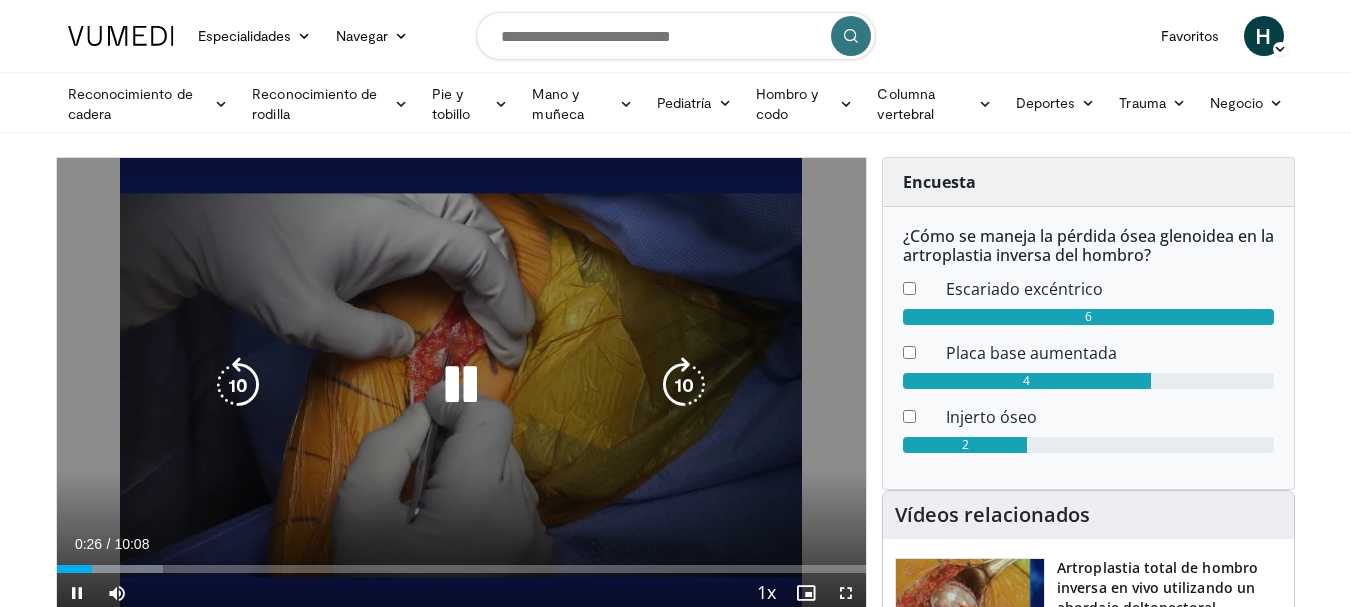 click on "10 seconds
Tap to unmute" at bounding box center [462, 385] 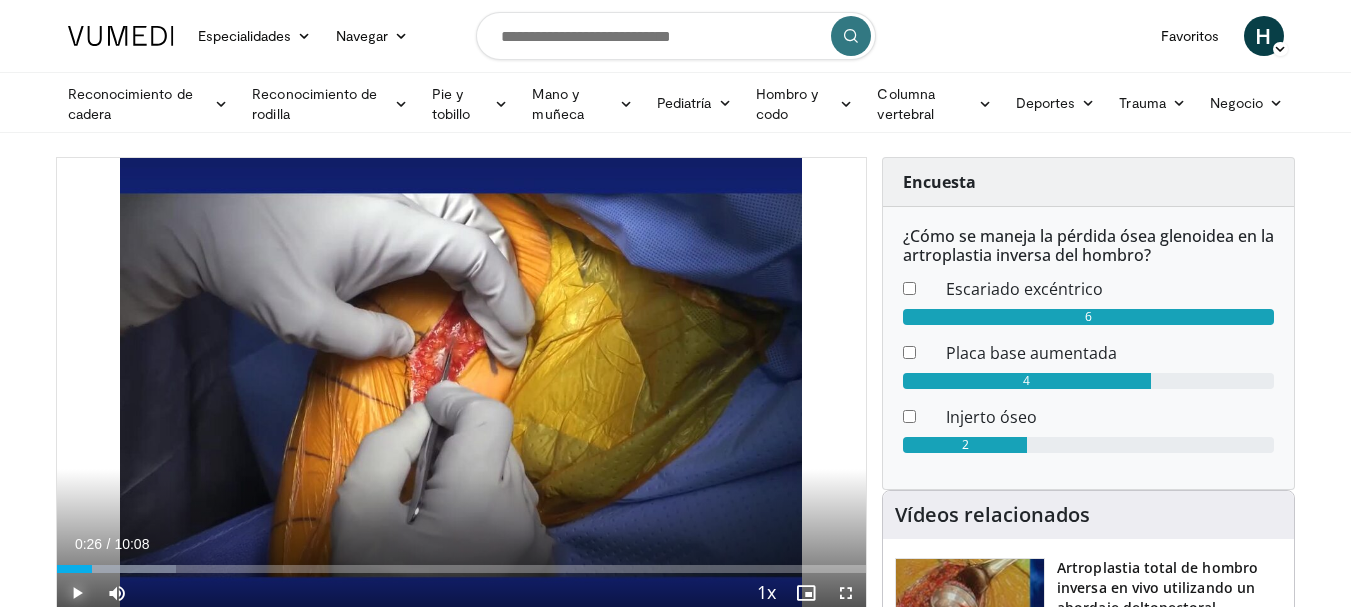 click at bounding box center [77, 593] 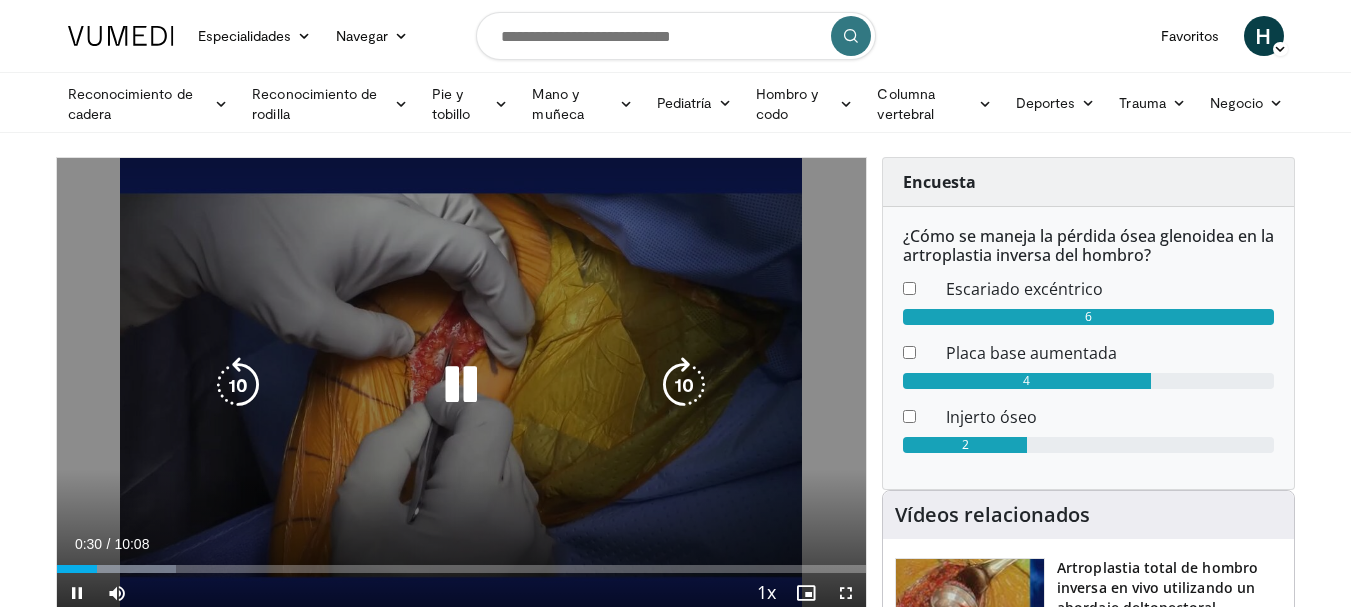 click on "**********" at bounding box center (462, 386) 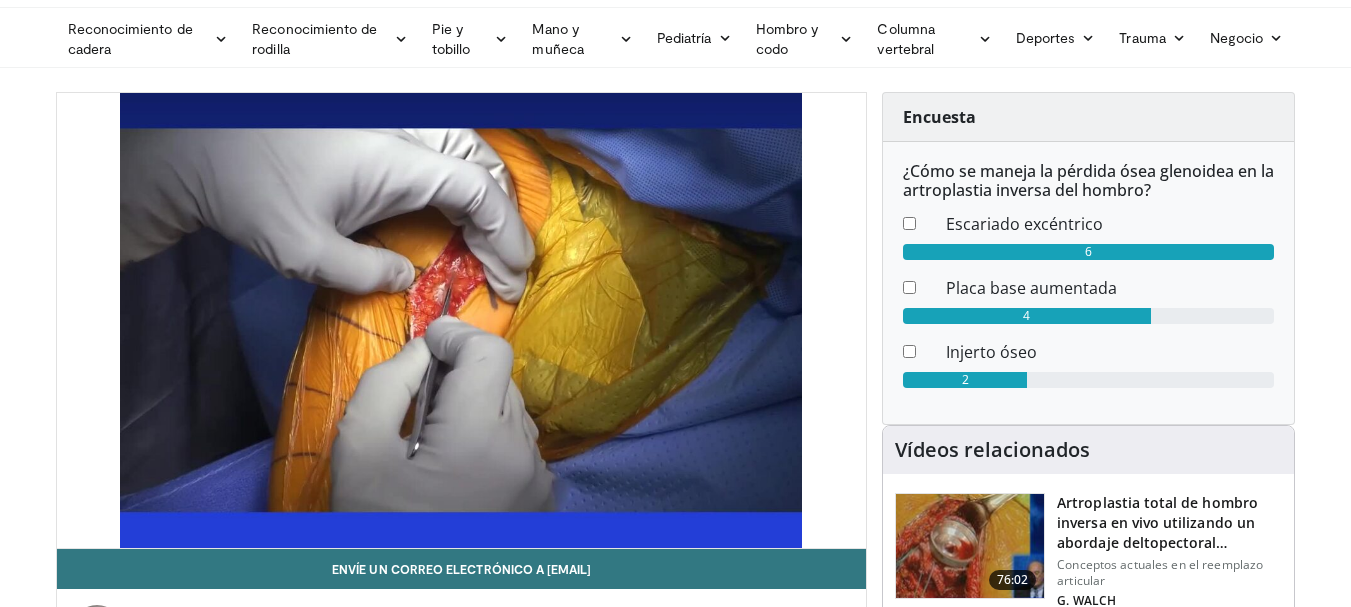 scroll, scrollTop: 100, scrollLeft: 0, axis: vertical 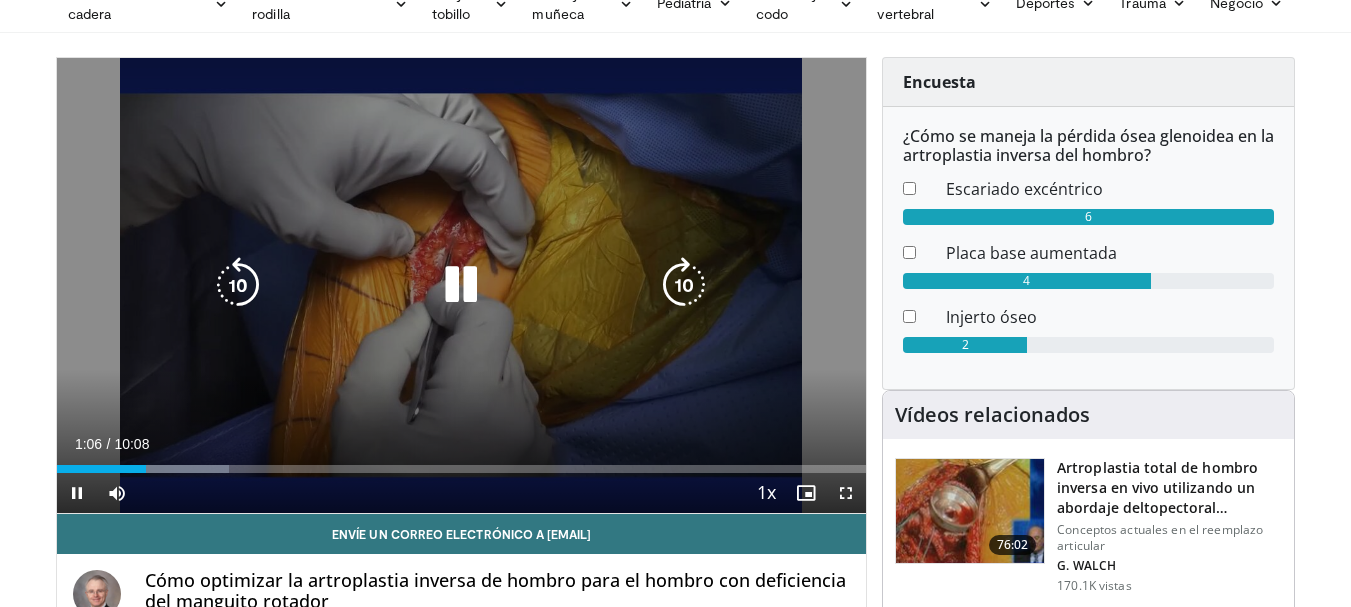 click on "10 seconds
Tap to unmute" at bounding box center [462, 285] 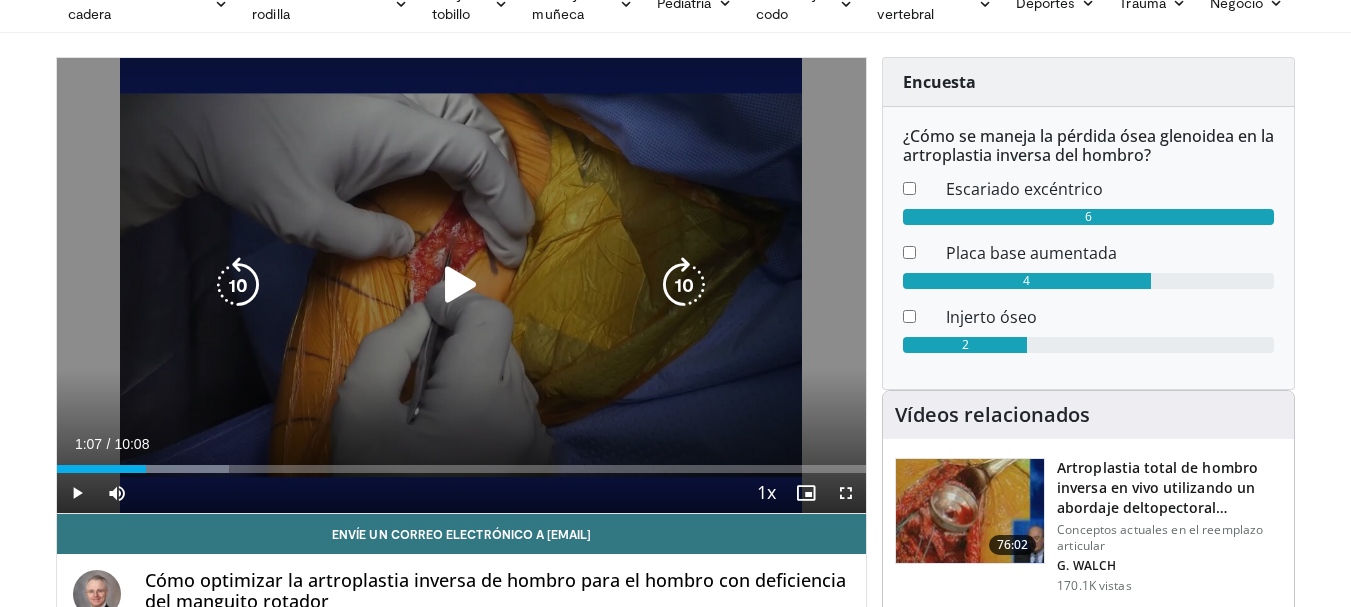click on "10 seconds
Tap to unmute" at bounding box center [462, 285] 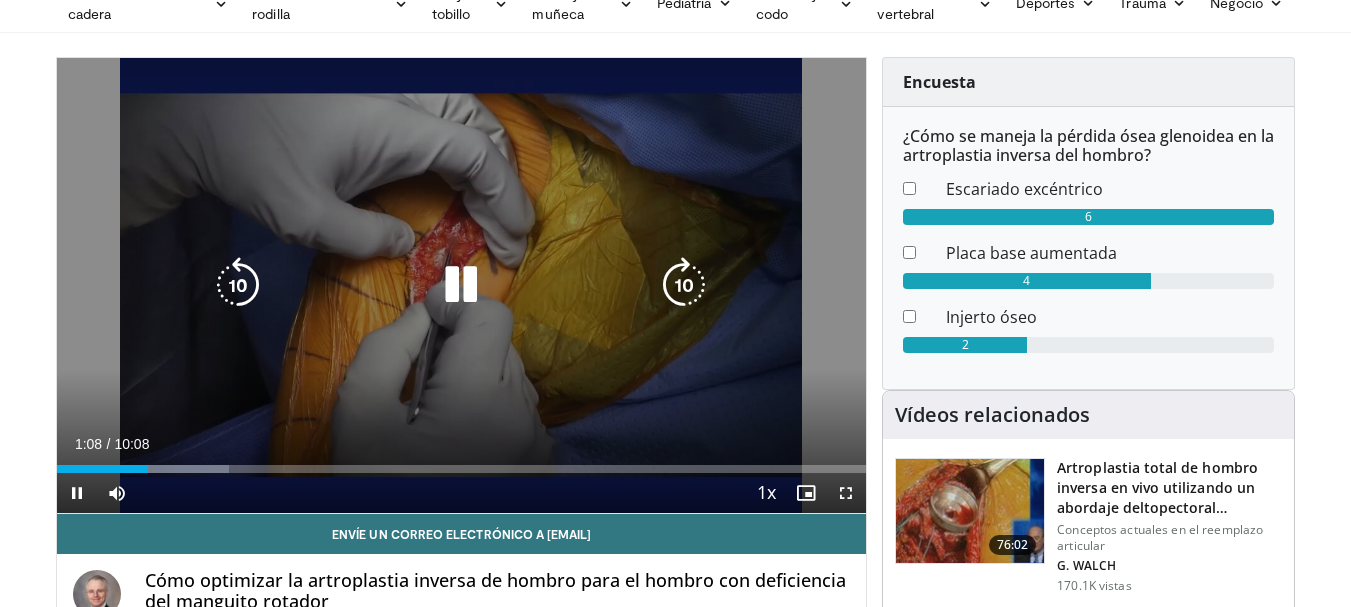 click at bounding box center (461, 285) 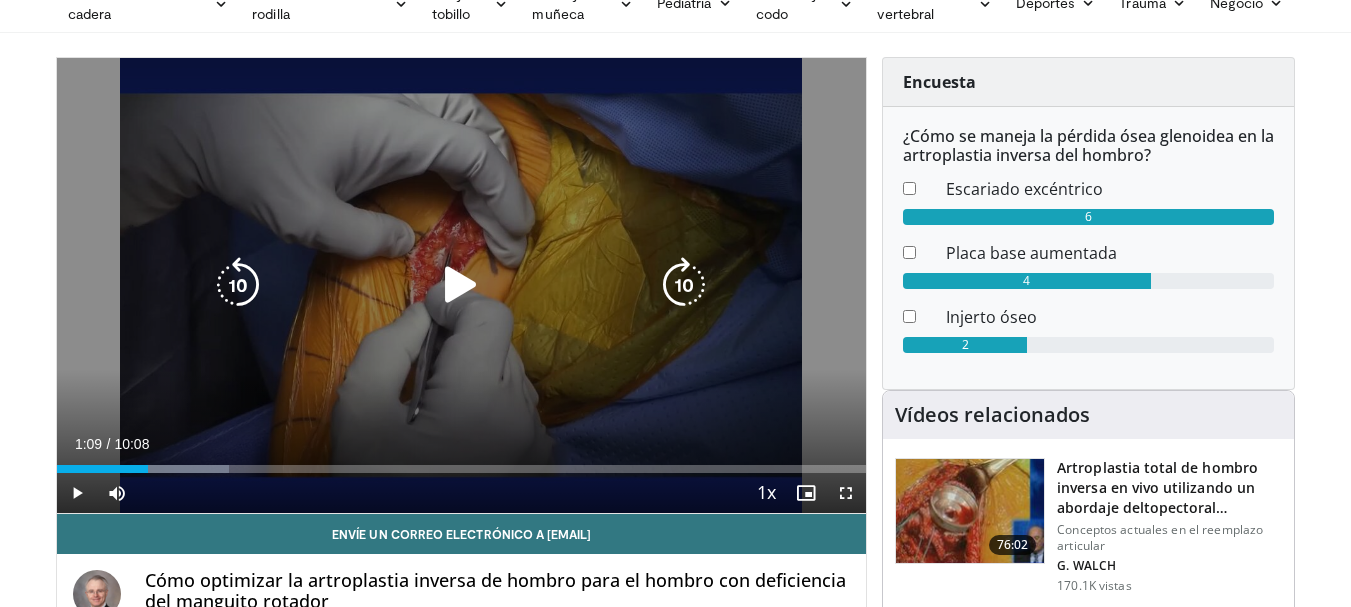 click at bounding box center [461, 285] 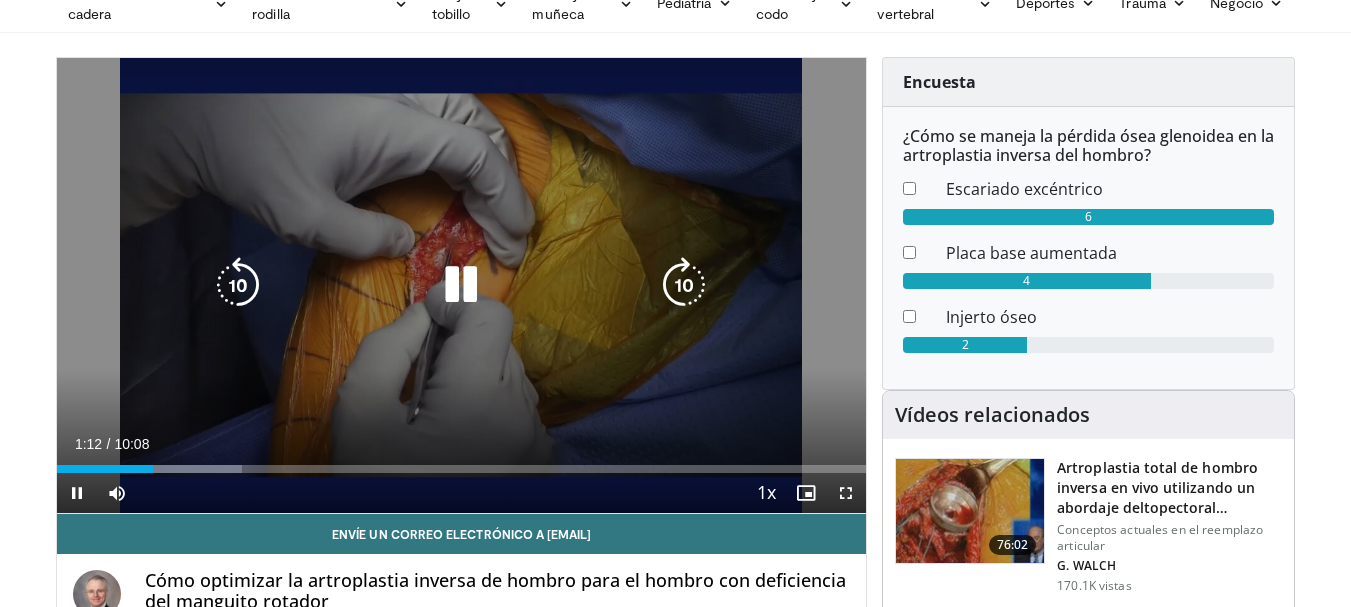 click on "10 seconds
Tap to unmute" at bounding box center [462, 285] 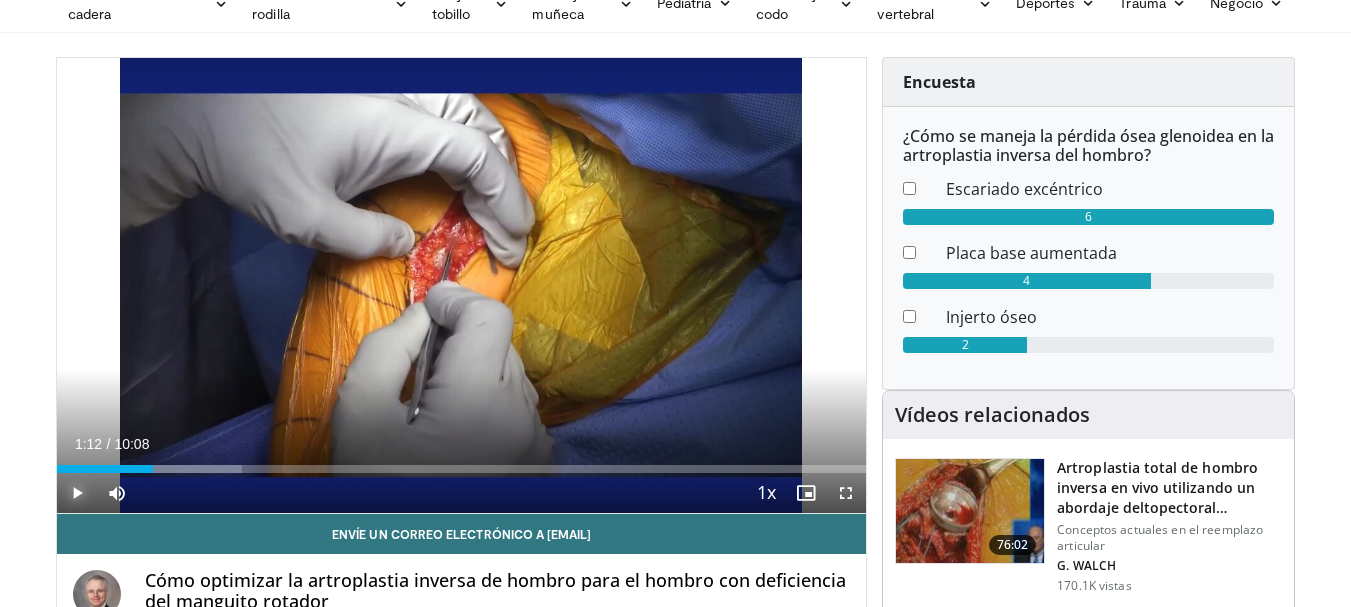 click at bounding box center [77, 493] 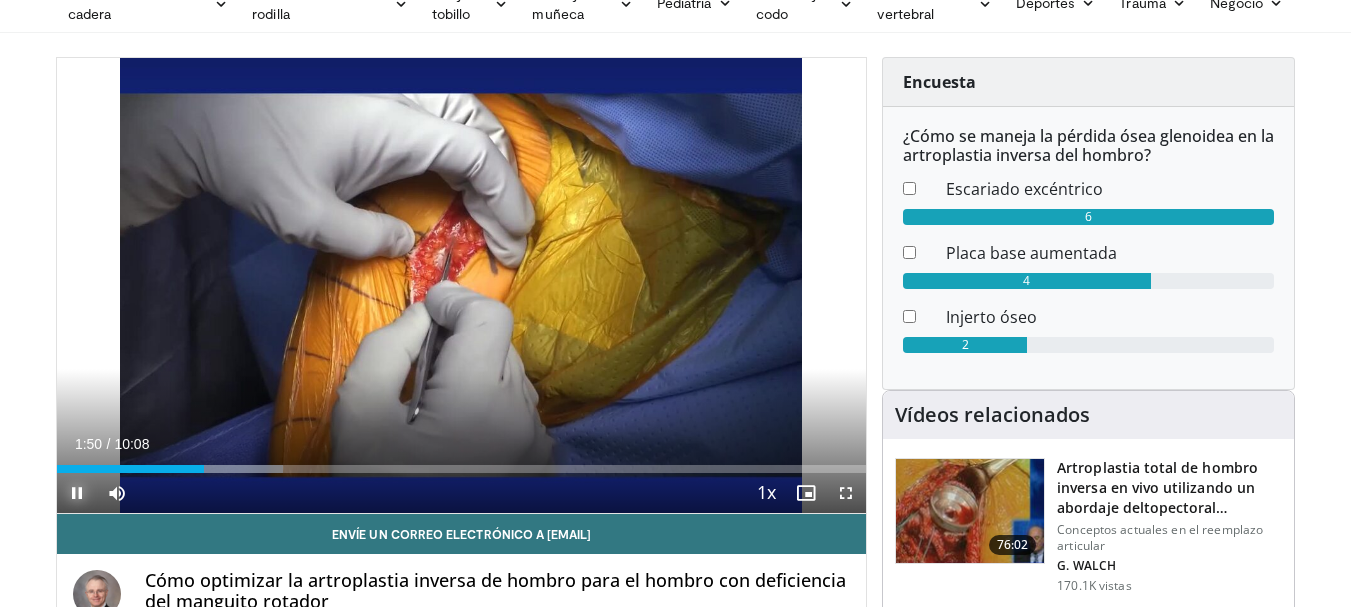 click at bounding box center [77, 493] 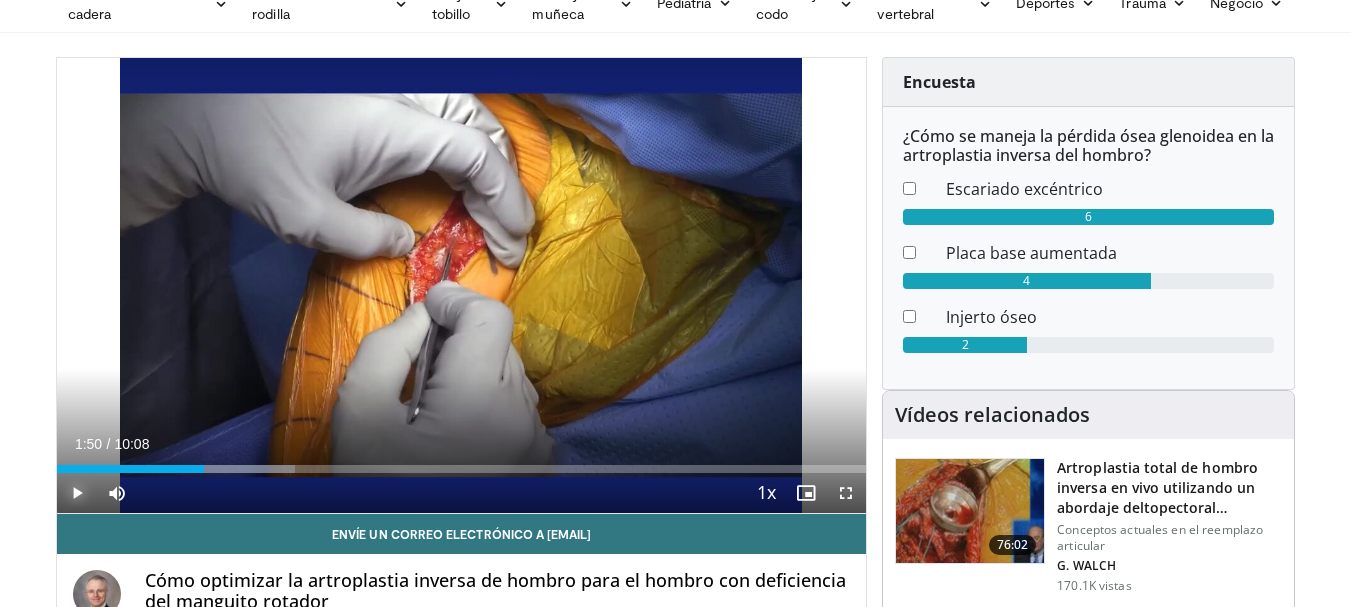 click at bounding box center (77, 493) 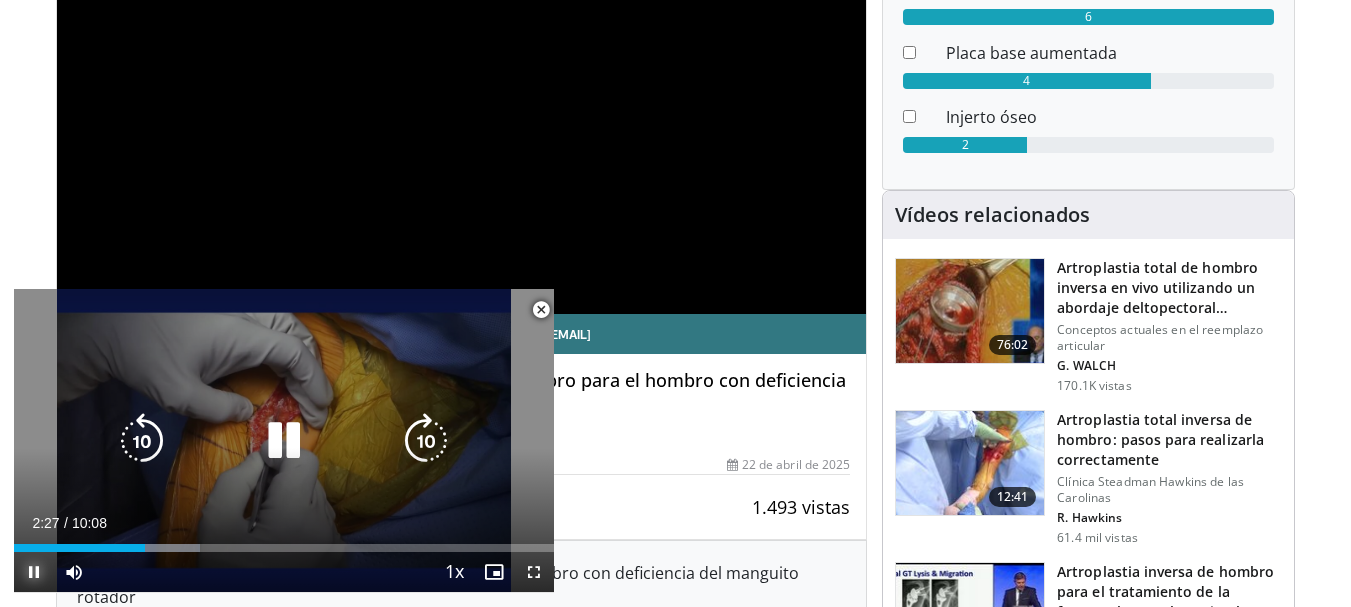 scroll, scrollTop: 0, scrollLeft: 0, axis: both 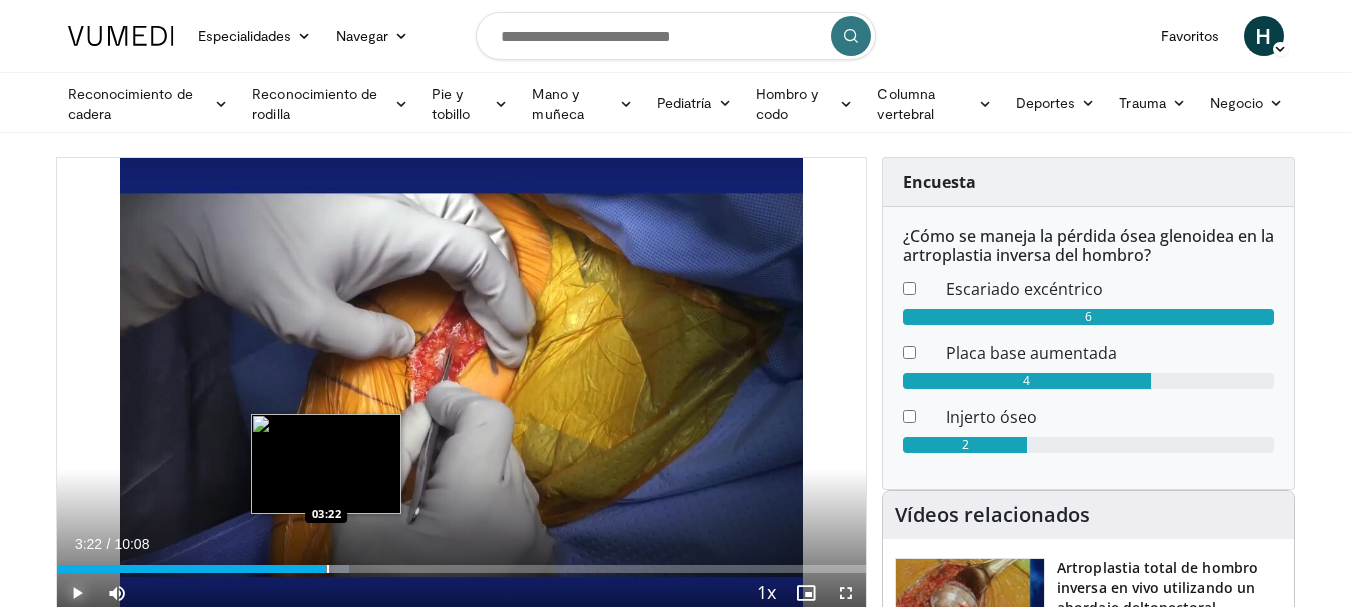 click on "Loaded :  36.07% 03:22 03:22" at bounding box center (462, 563) 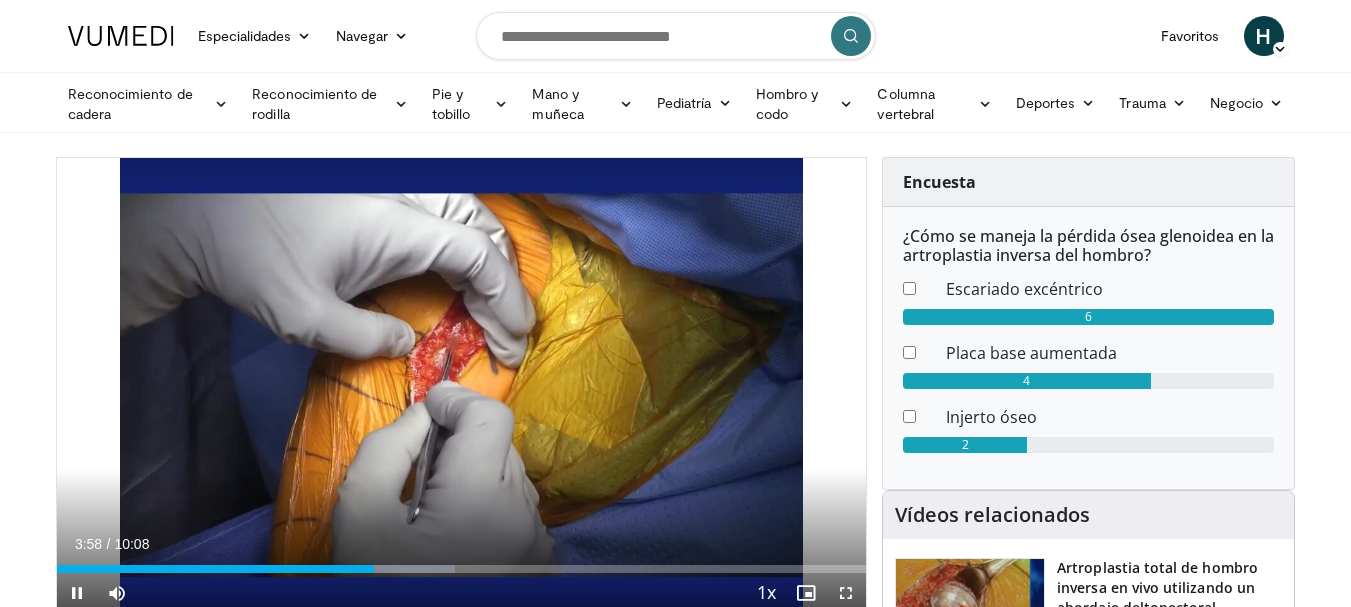 click on "Current Time  3:58 / Duration  10:08 Pause Skip Backward Skip Forward Mute 100% Loaded :  49.19% 03:59 04:54 Stream Type  LIVE Seek to live, currently behind live LIVE   1x Playback Rate 0.5x 0.75x 1x , selected 1.25x 1.5x 1.75x 2x Chapters Chapters Descriptions descriptions off , selected Captions captions settings , opens captions settings dialog captions off , selected Audio Track en (Main) , selected Fullscreen Enable picture-in-picture mode" at bounding box center (462, 593) 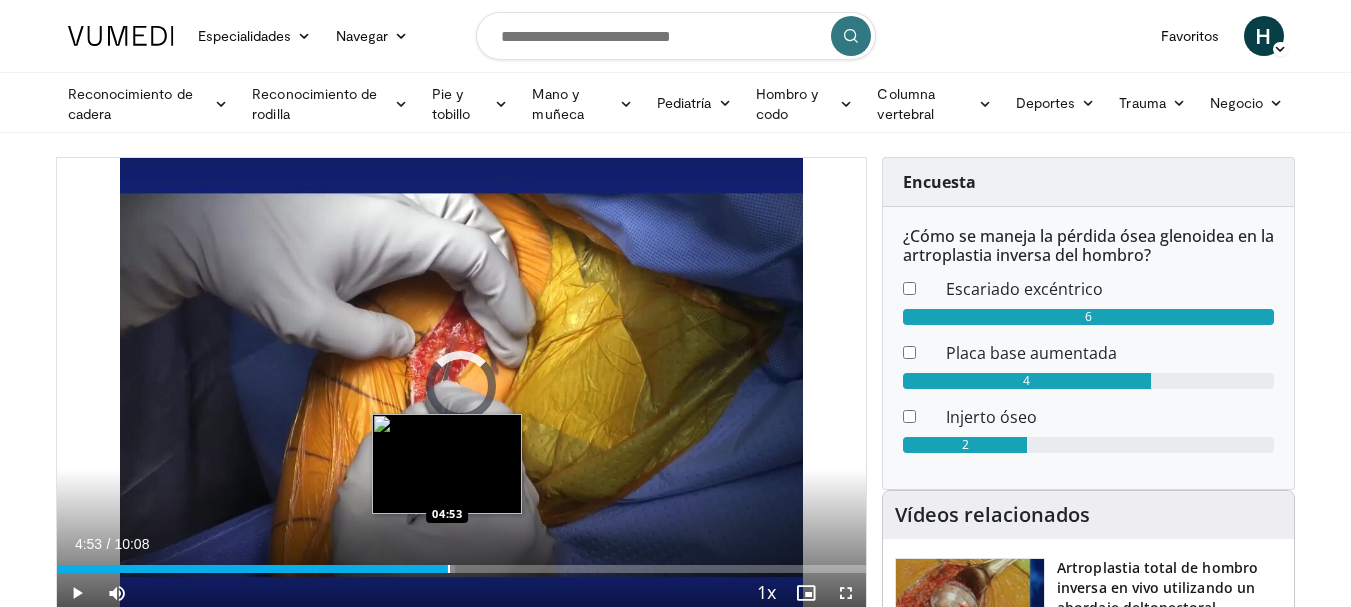 click on "Loaded :  49.19% 03:59 04:53" at bounding box center (462, 569) 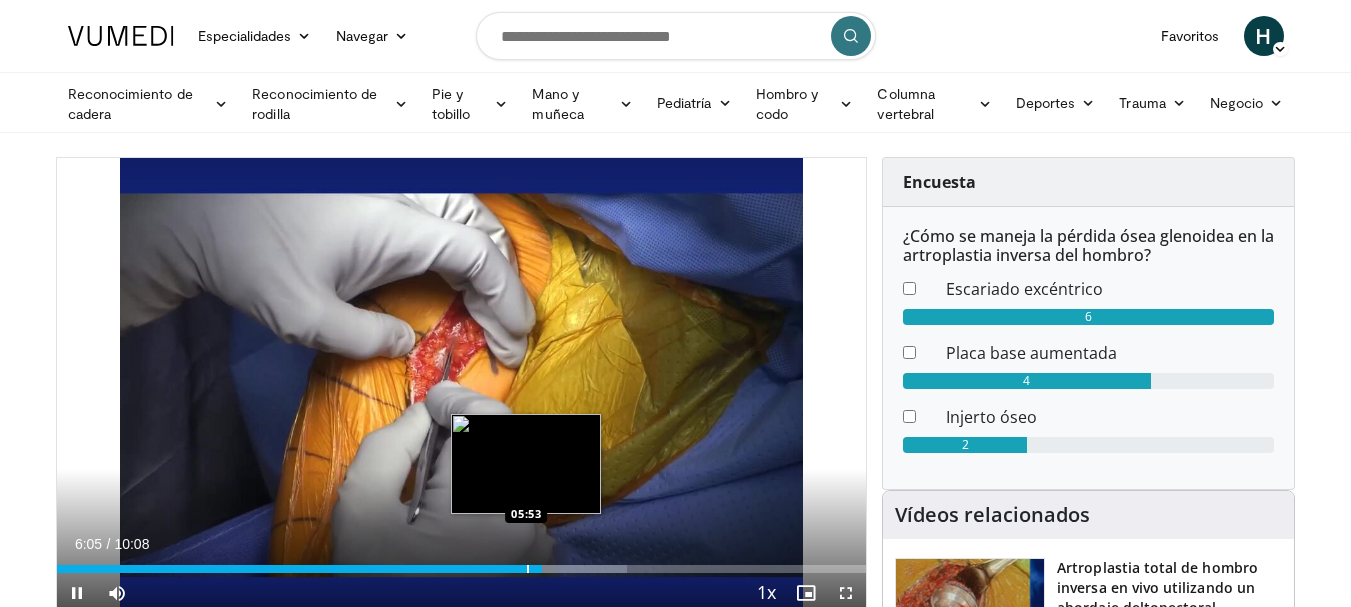 click at bounding box center [528, 569] 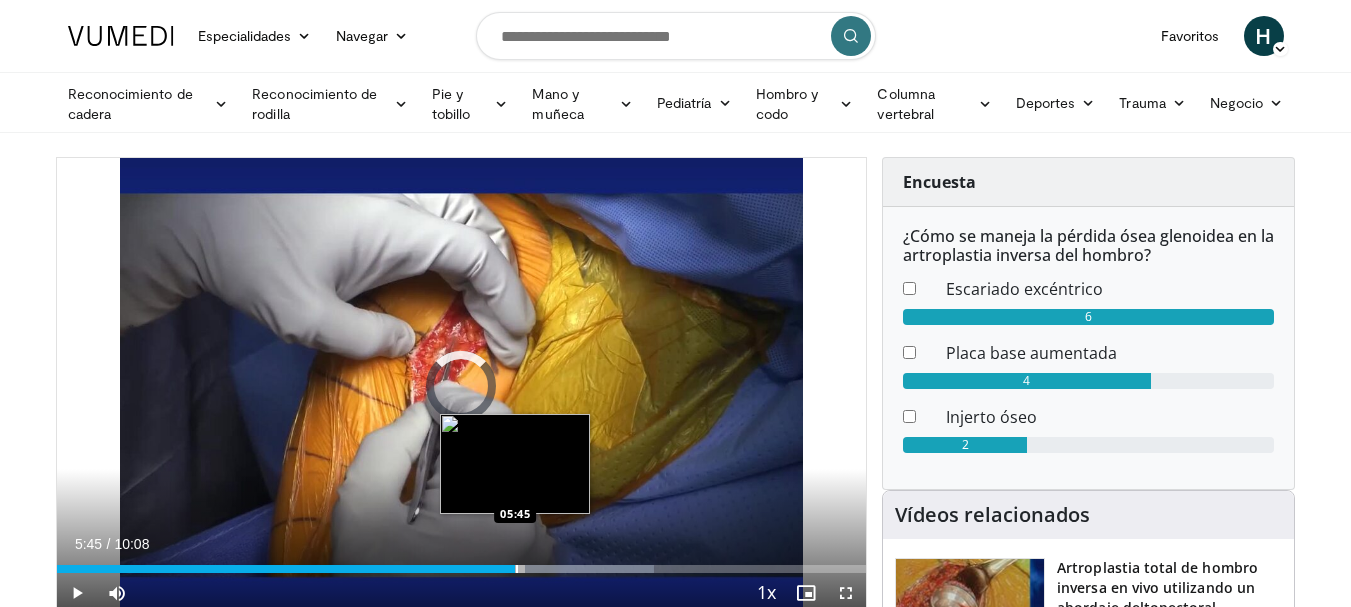 click on "Loaded :  73.79% 05:45 05:45" at bounding box center [462, 563] 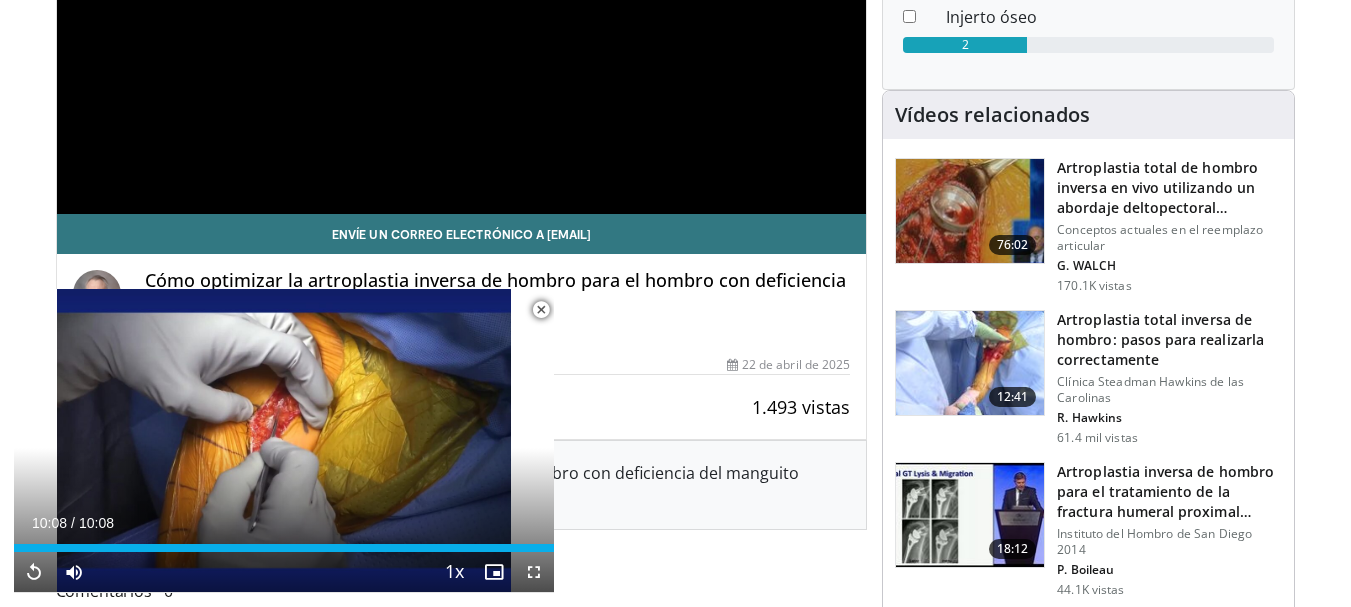 scroll, scrollTop: 500, scrollLeft: 0, axis: vertical 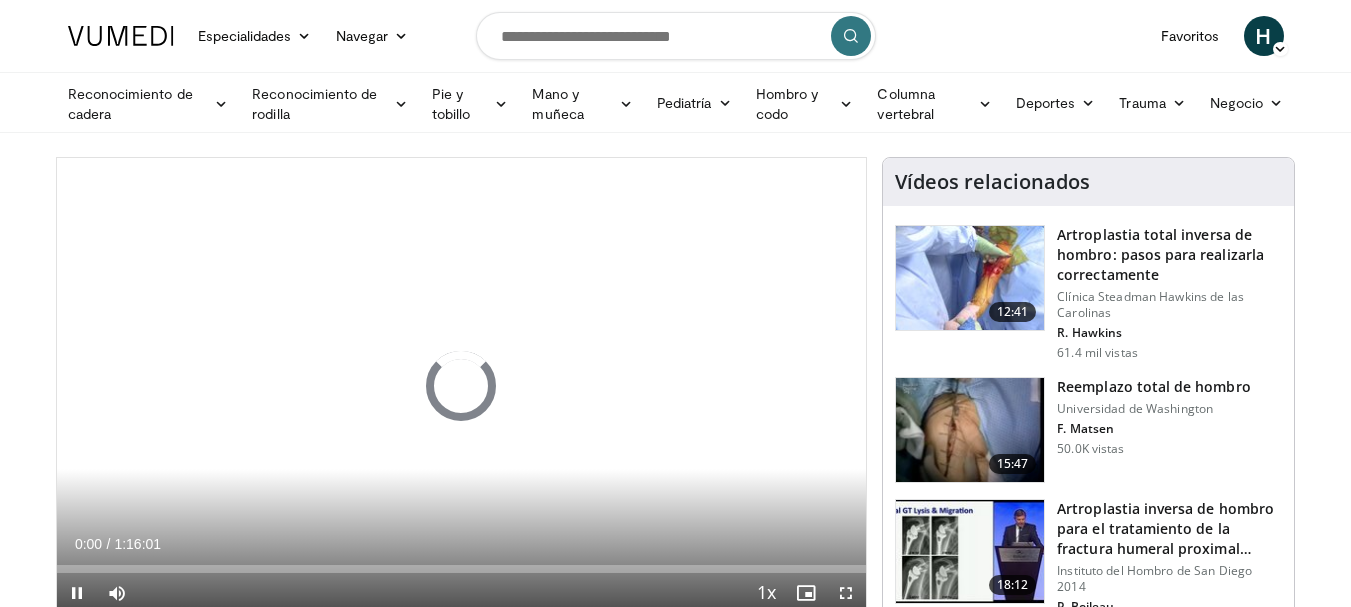 click on "Artroplastia total inversa de hombro: pasos para realizarla correctamente" at bounding box center [1160, 254] 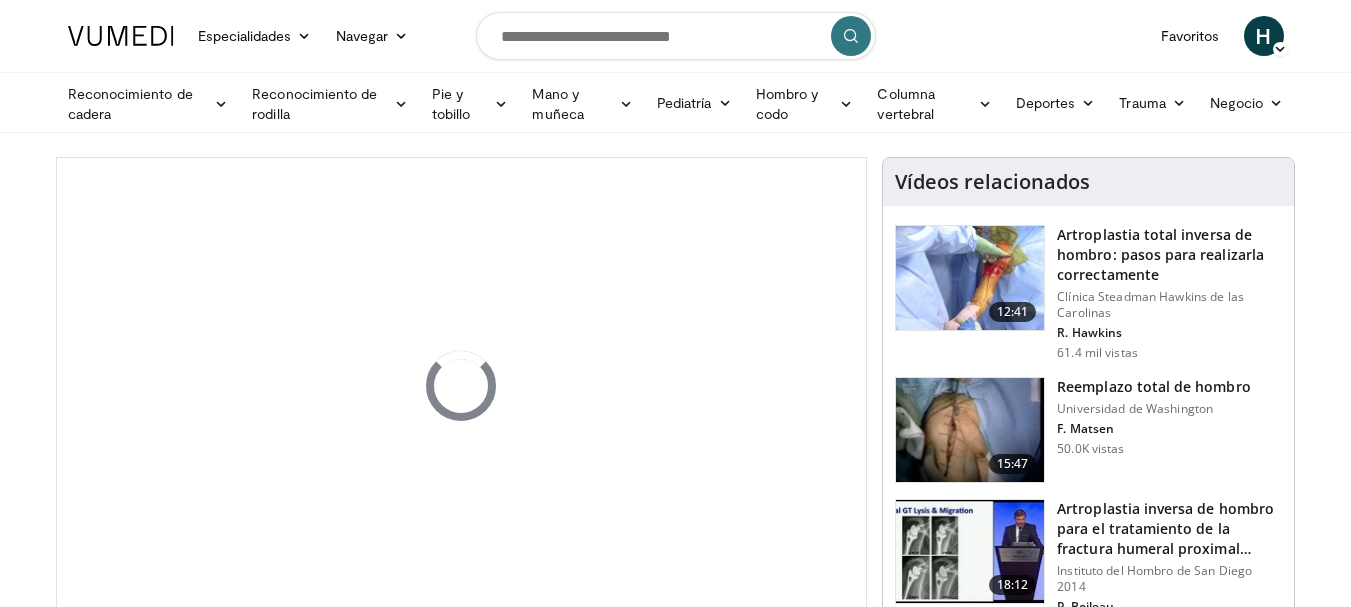 click on "Artroplastia total inversa de hombro: pasos para realizarla correctamente" at bounding box center [1160, 254] 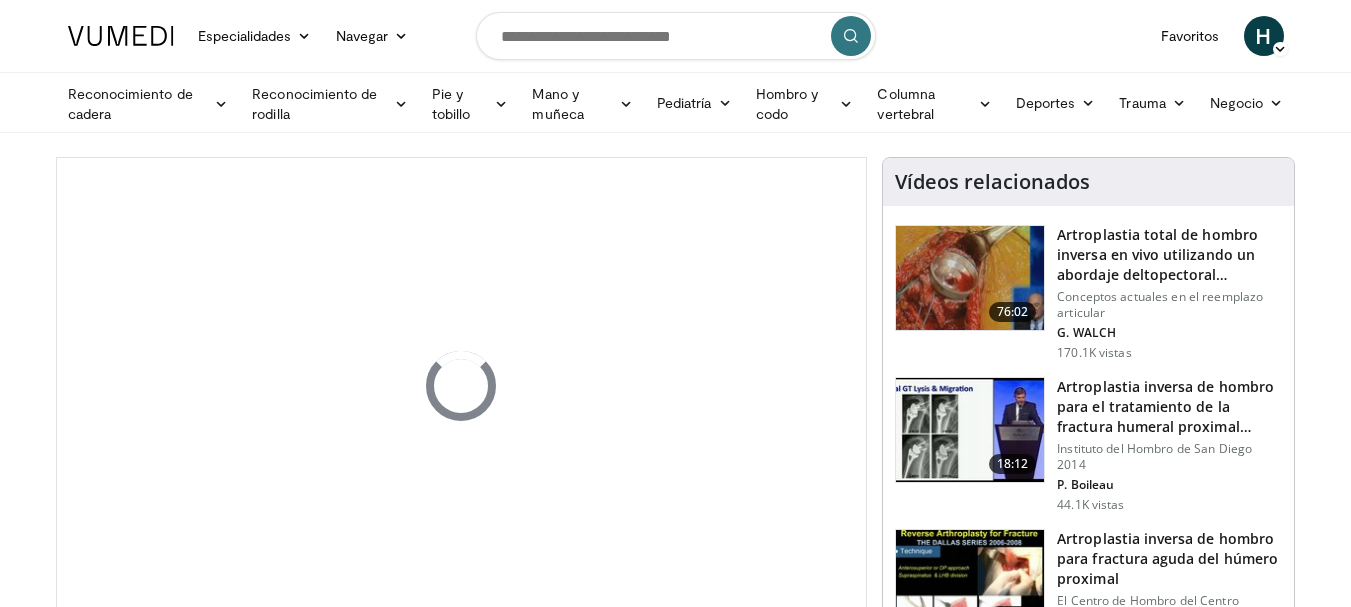 scroll, scrollTop: 403, scrollLeft: 0, axis: vertical 